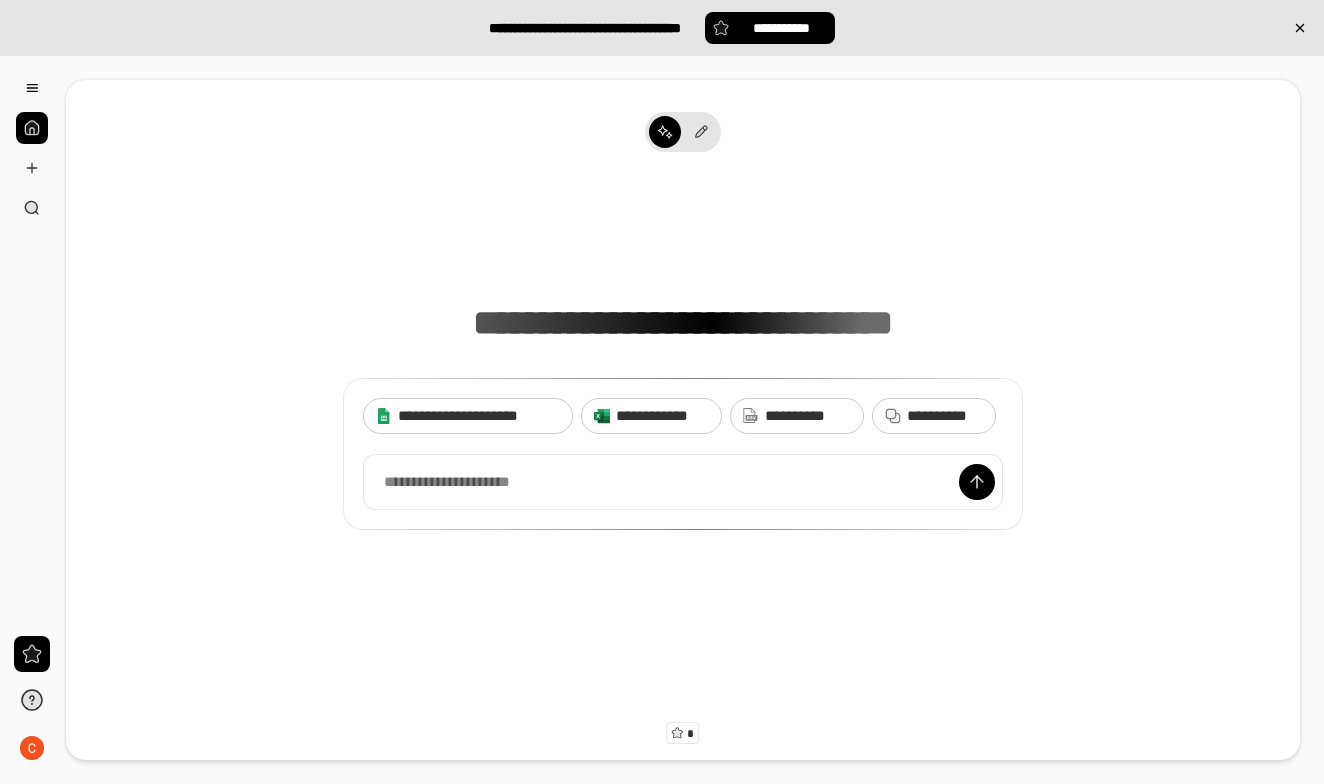 scroll, scrollTop: 0, scrollLeft: 0, axis: both 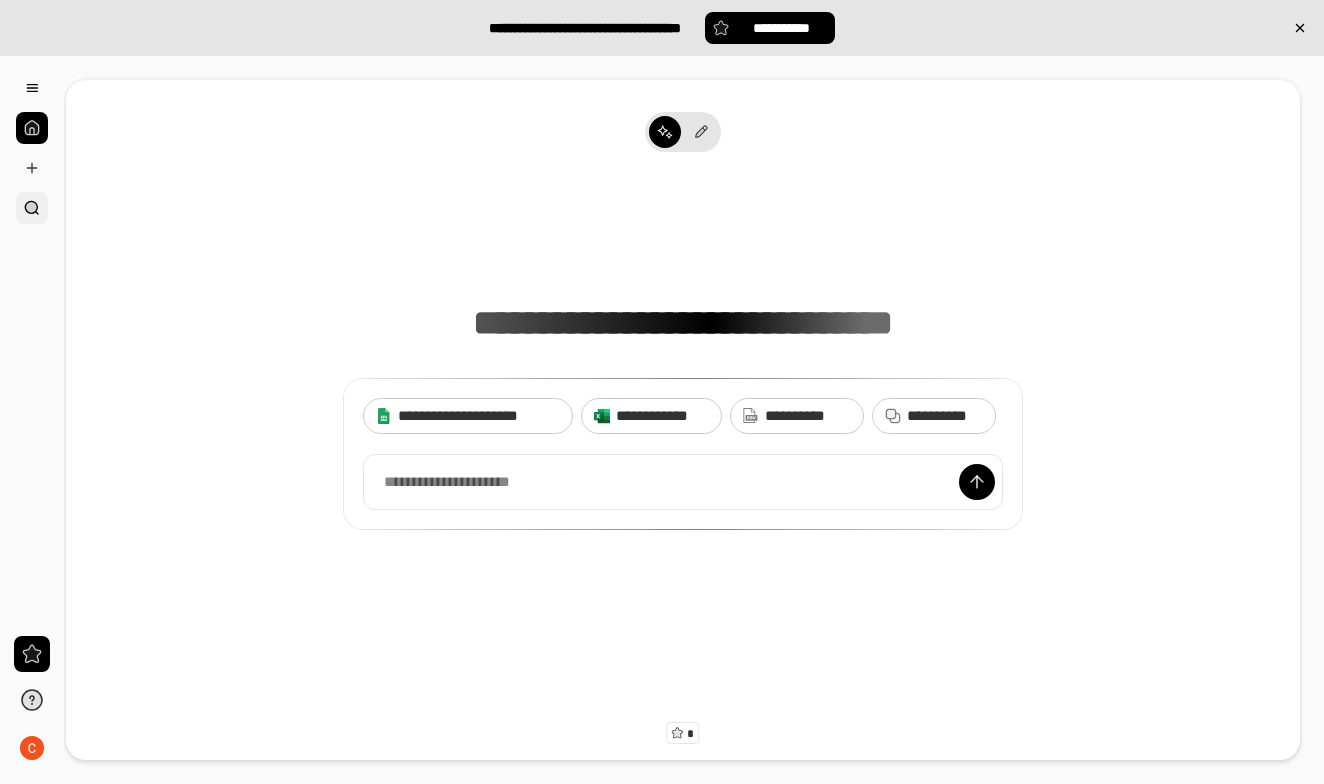 click at bounding box center [32, 208] 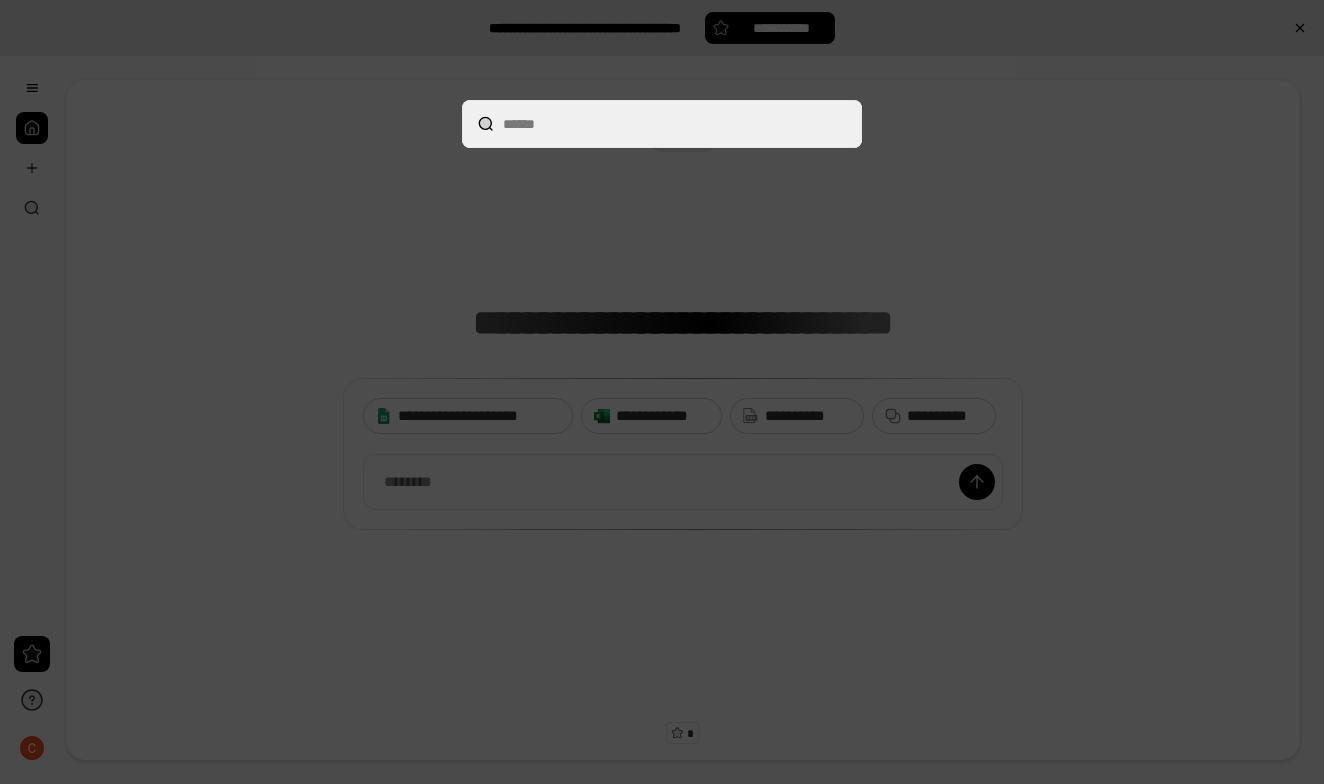 click at bounding box center (662, 392) 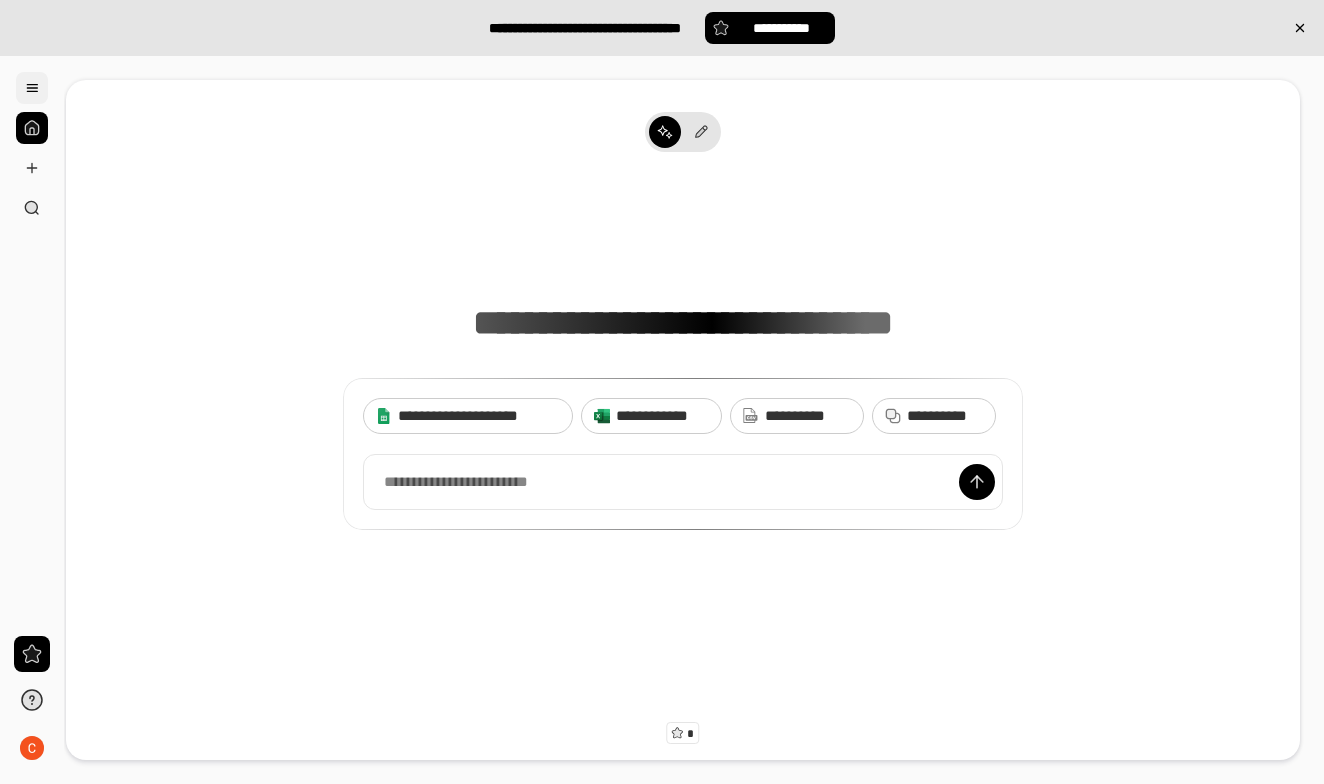 click at bounding box center (32, 88) 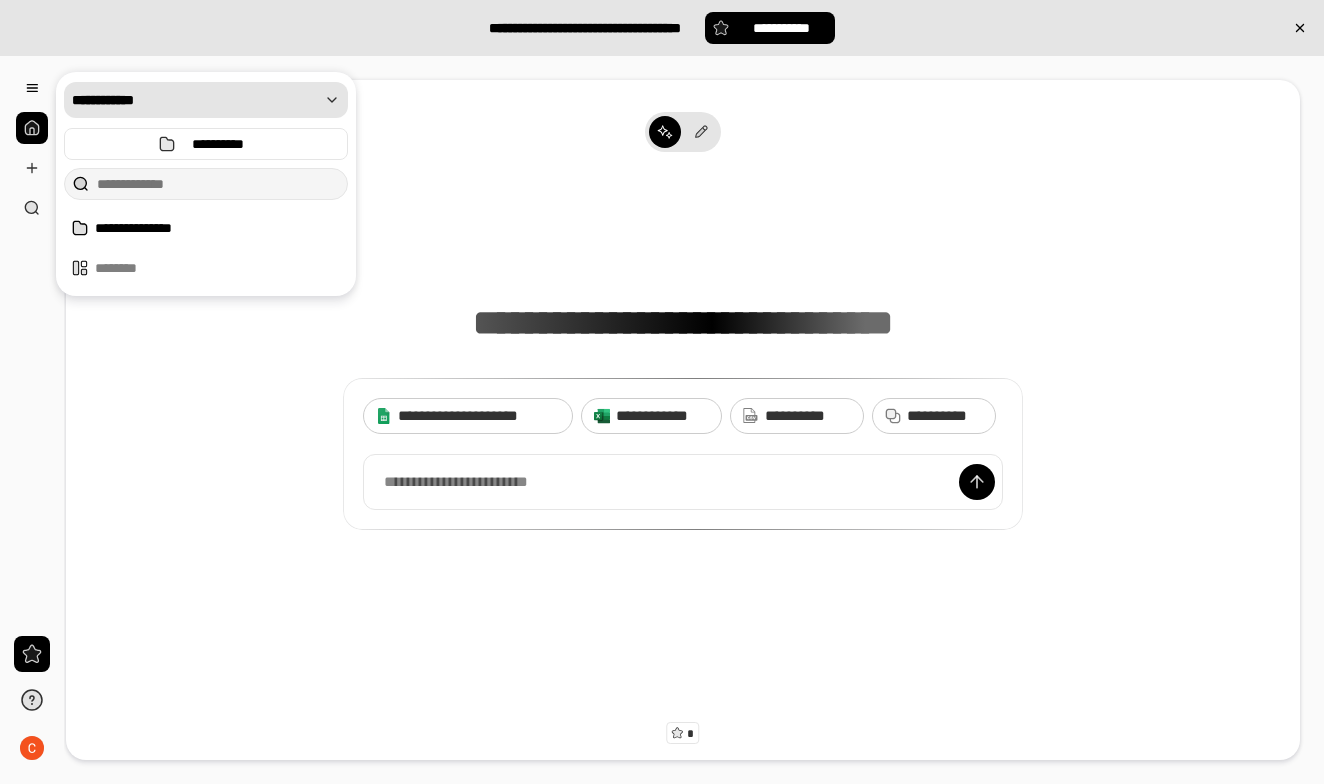 click on "**********" at bounding box center [195, 100] 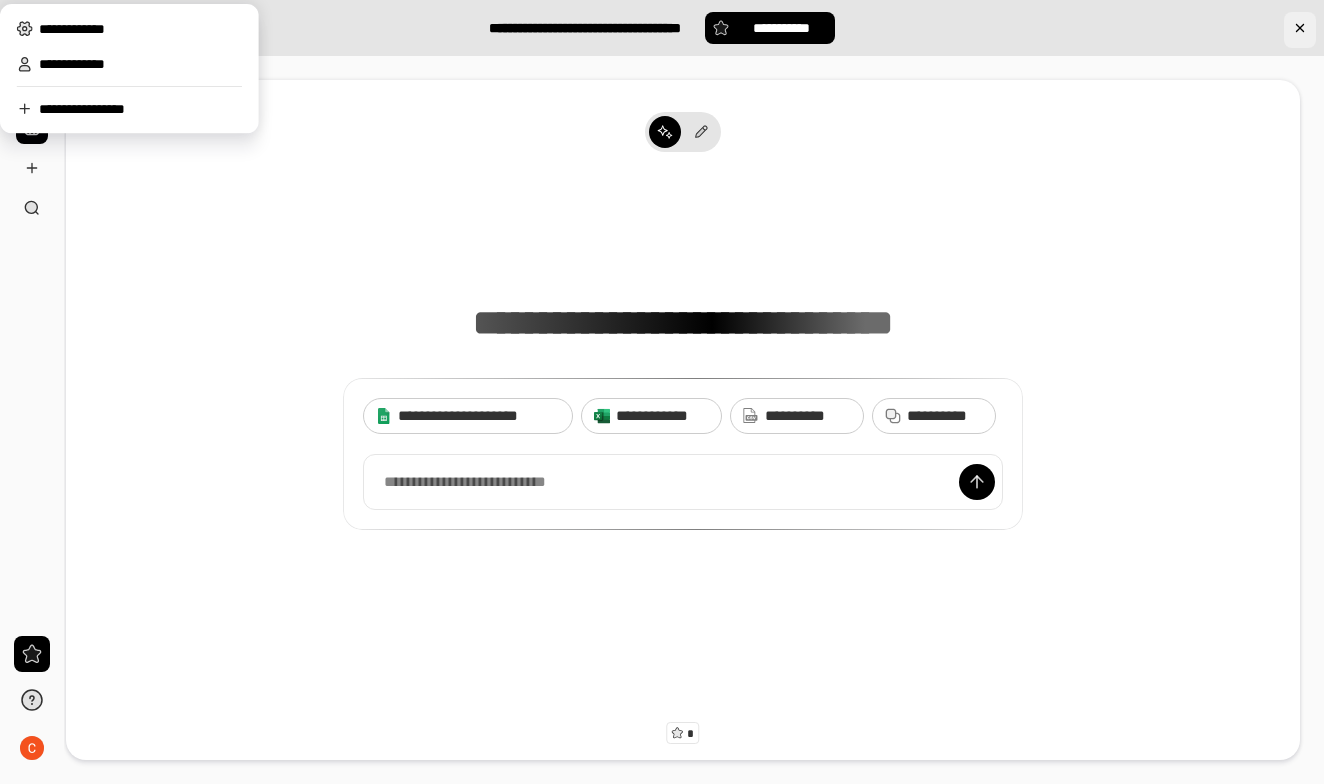 click at bounding box center (1300, 30) 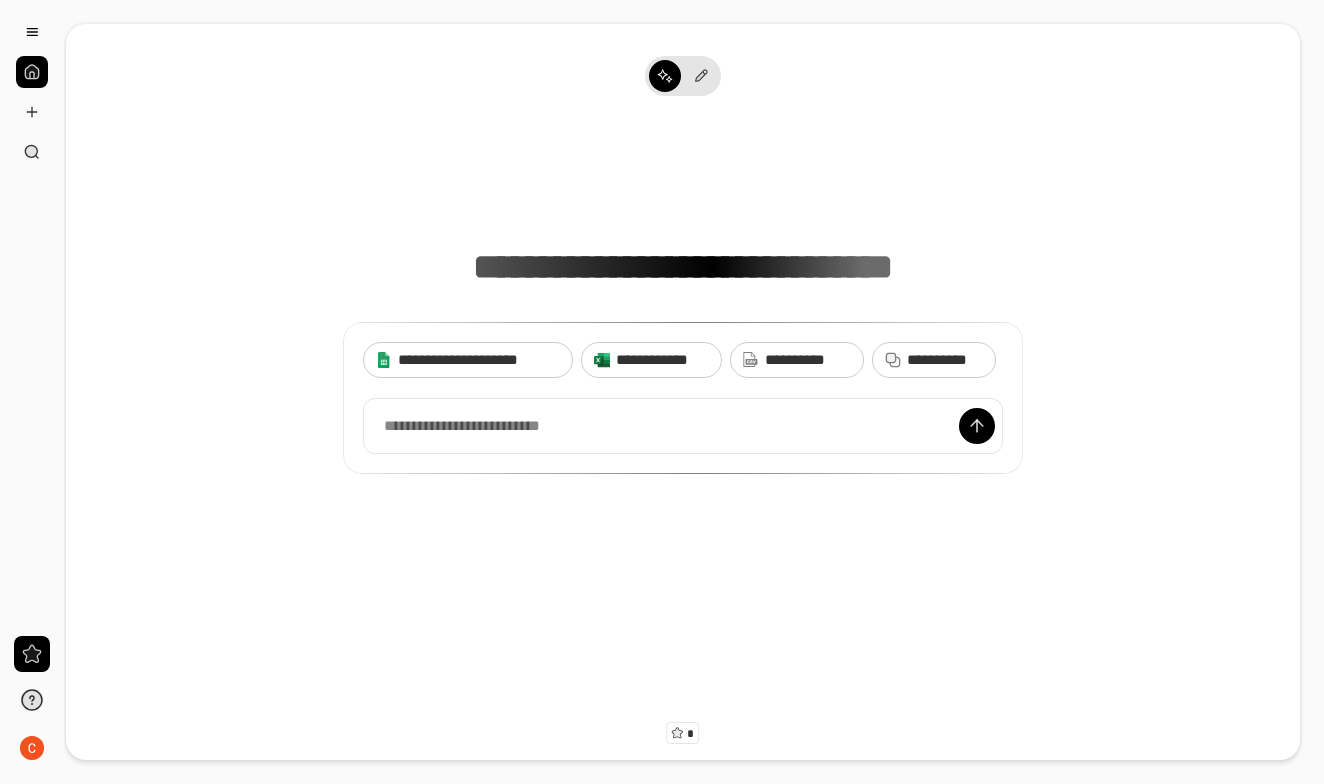 click at bounding box center [32, 92] 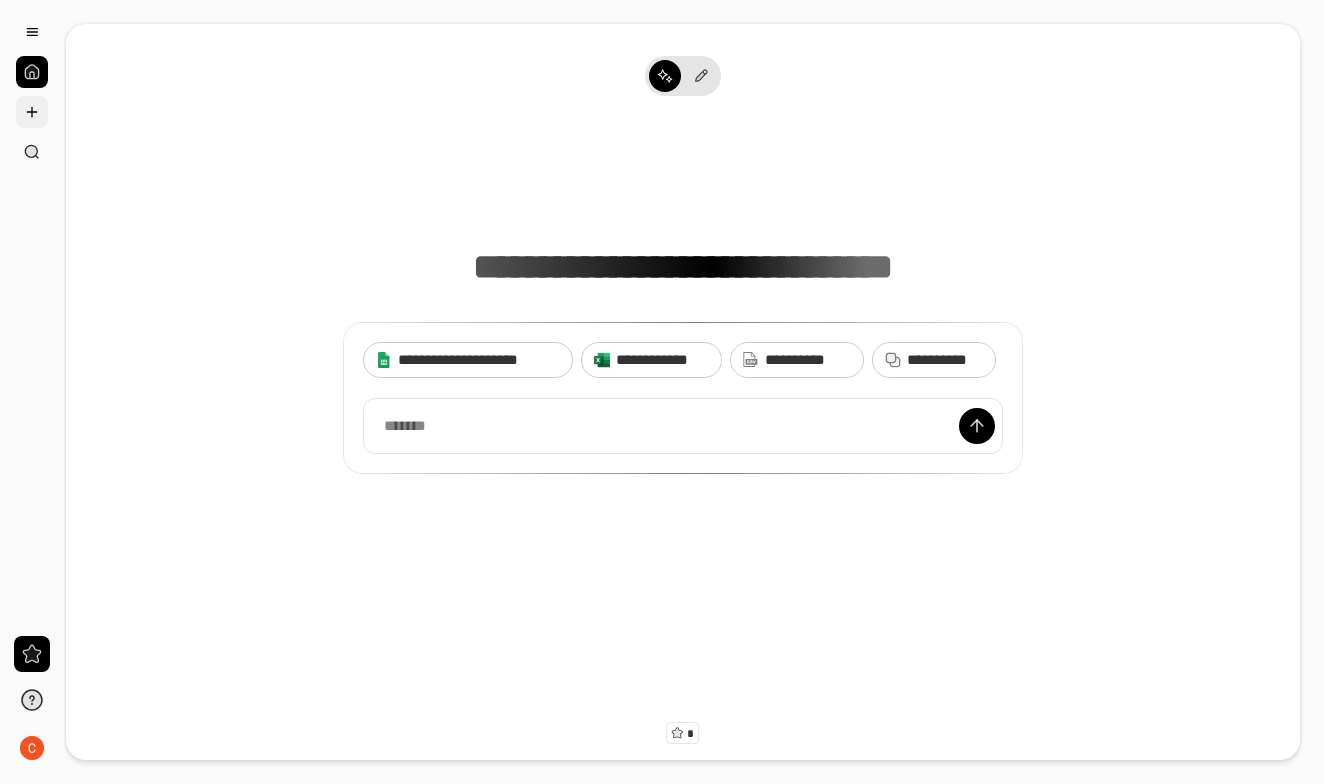 click at bounding box center (32, 112) 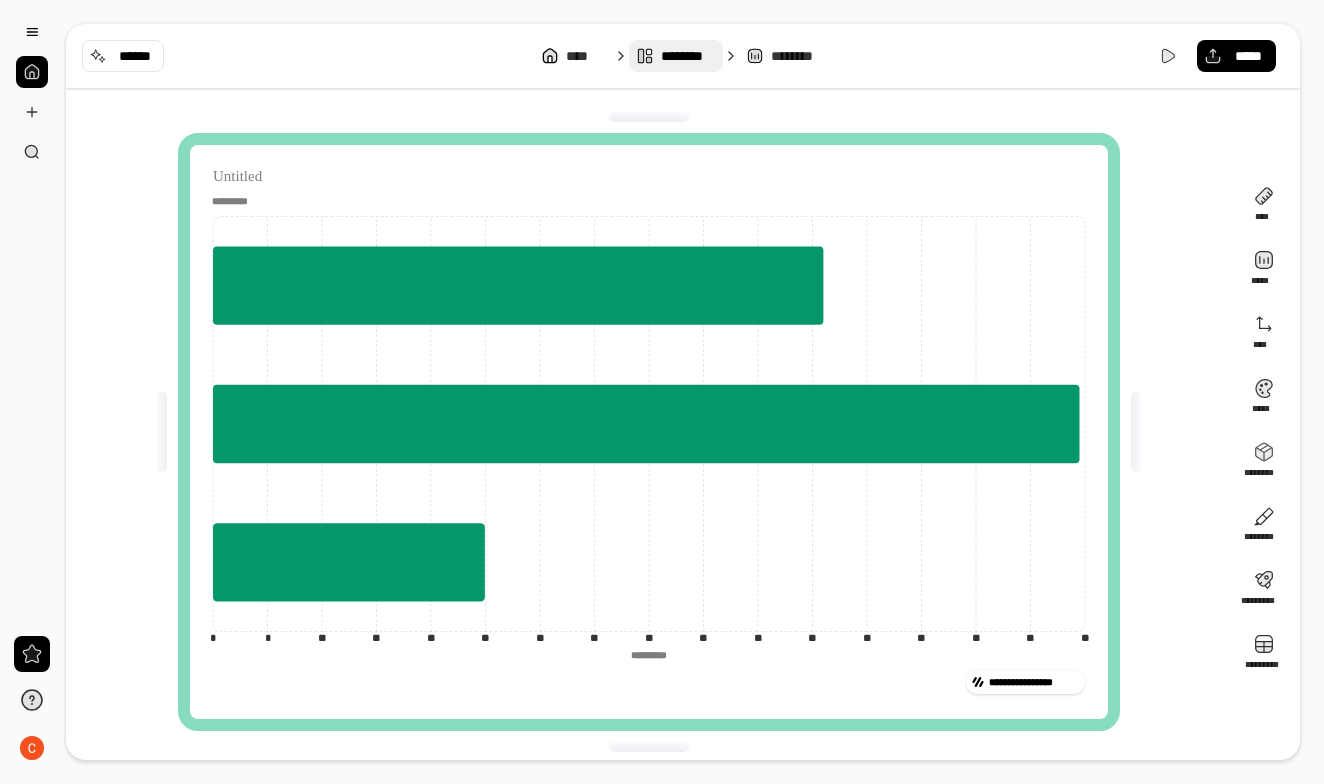 click on "********" at bounding box center [687, 56] 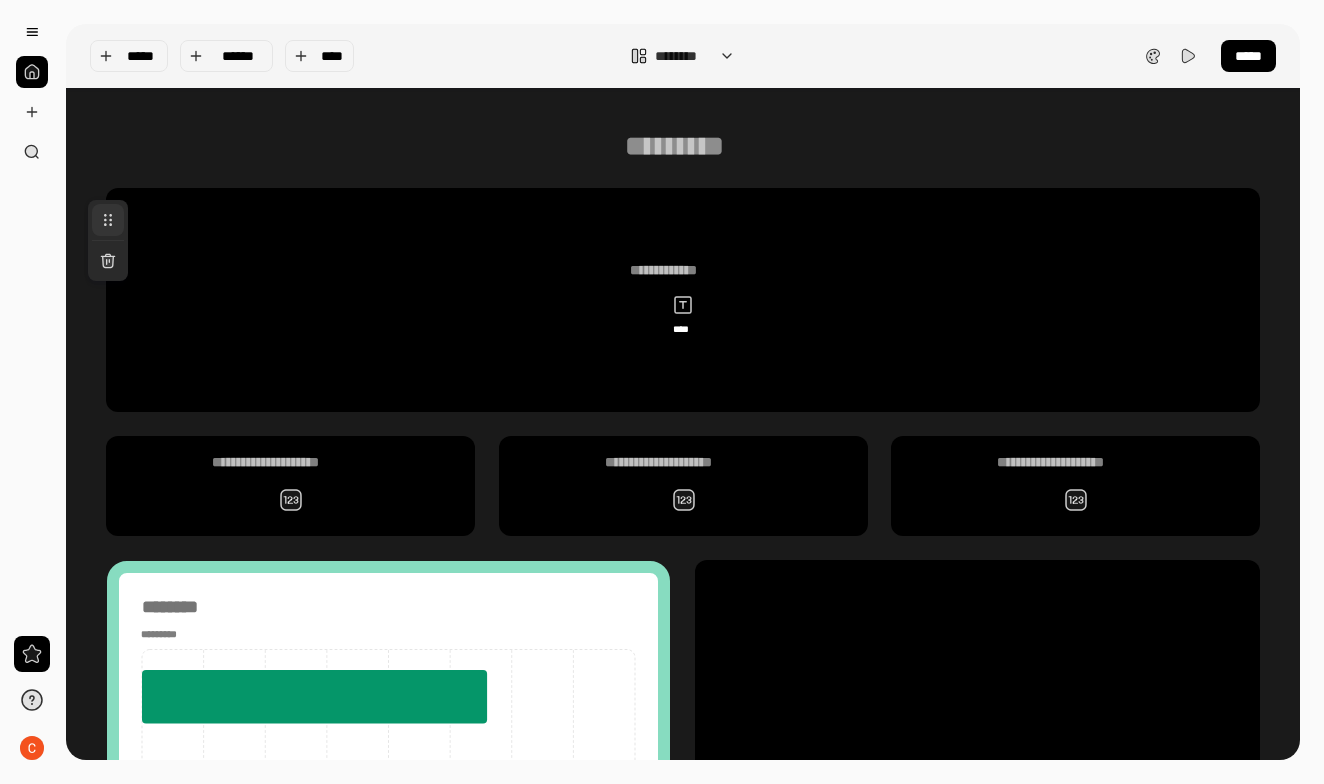 scroll, scrollTop: 0, scrollLeft: 0, axis: both 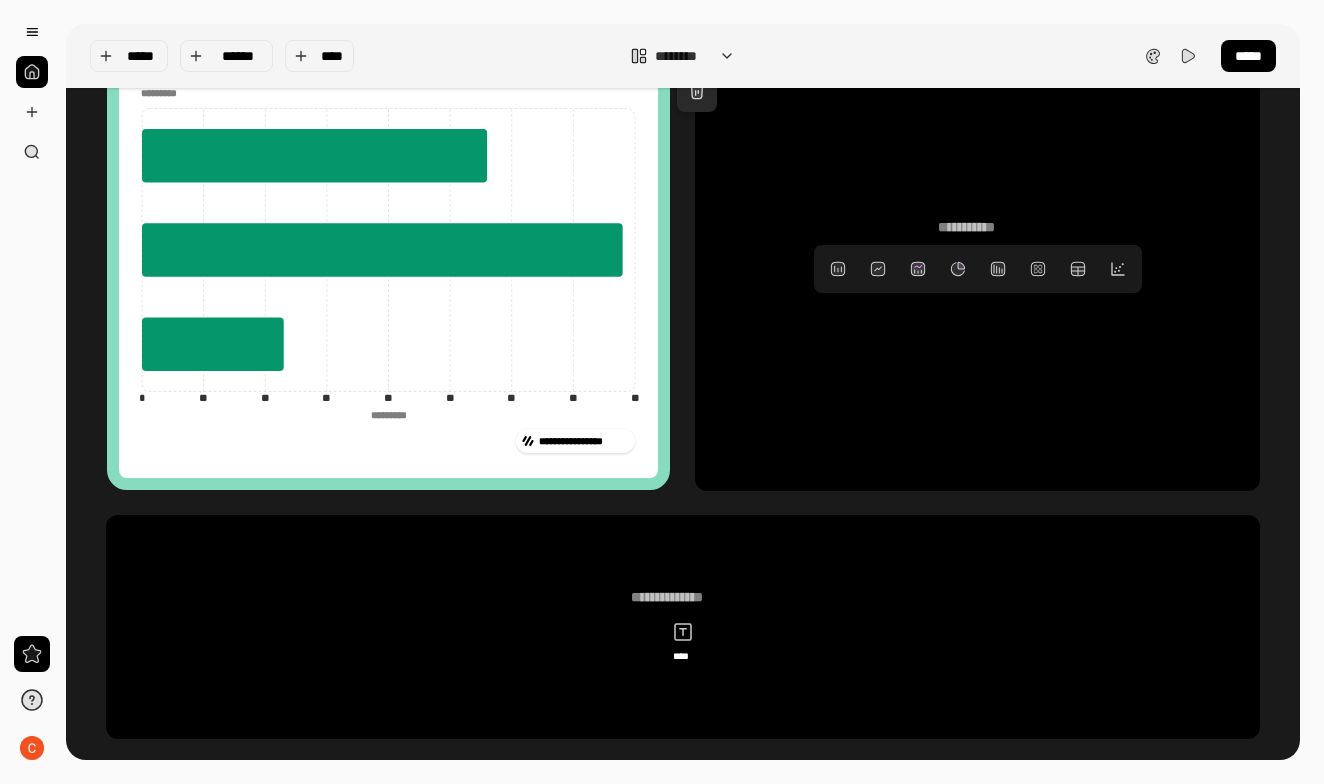 click on "**********" at bounding box center [977, 255] 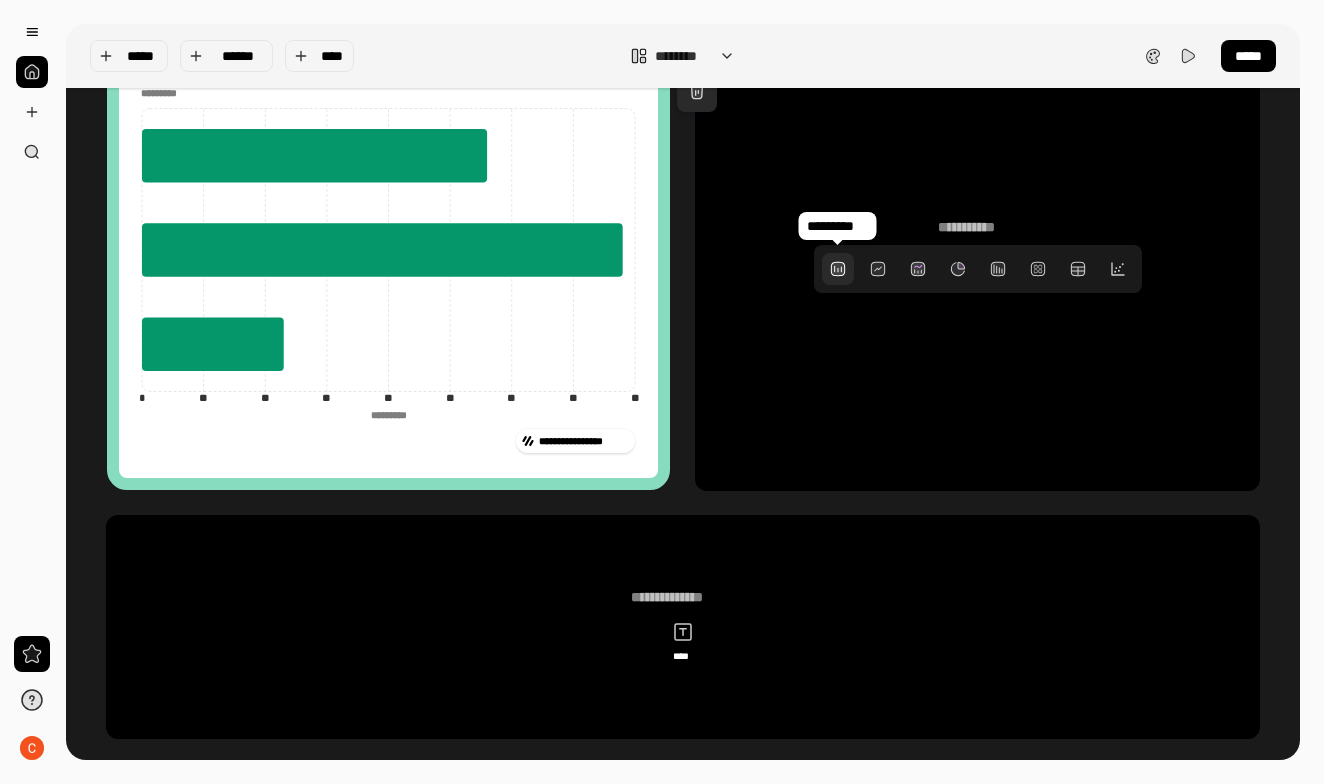 click at bounding box center (838, 269) 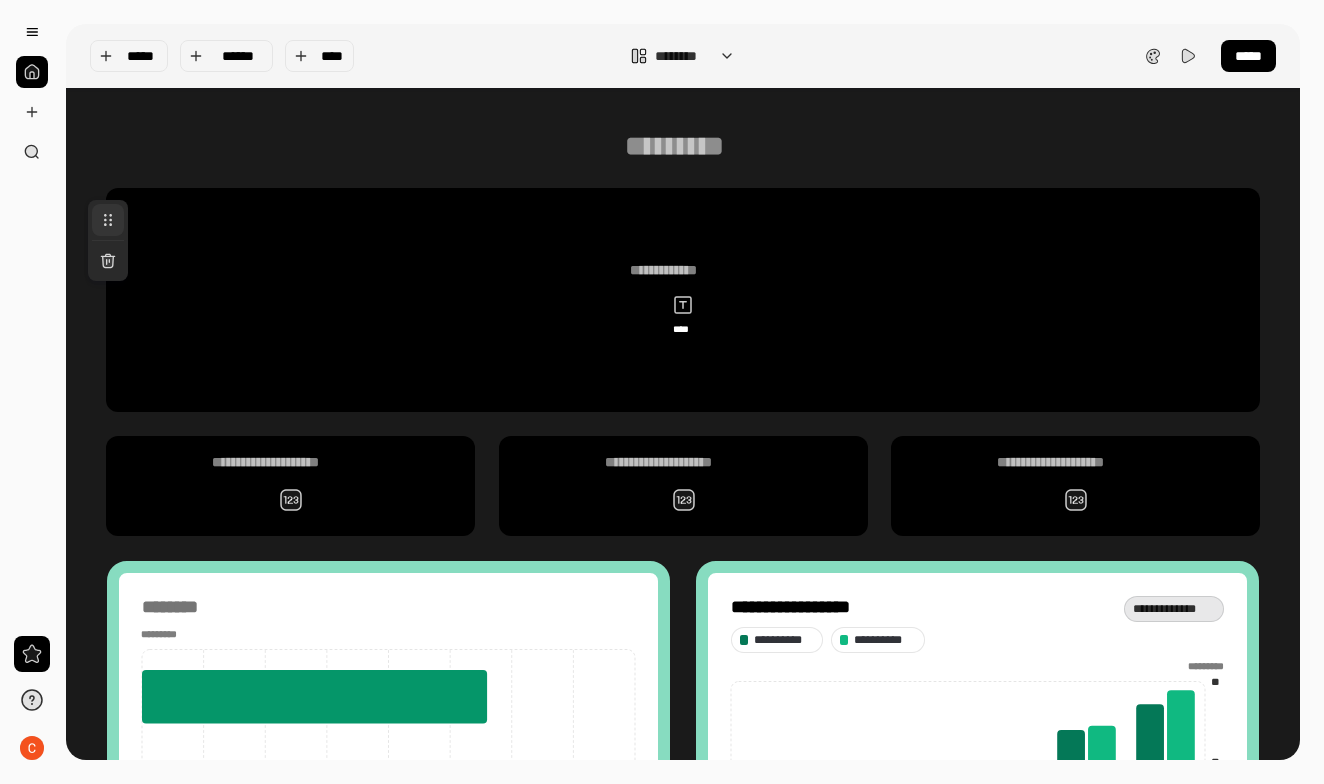scroll, scrollTop: 0, scrollLeft: 0, axis: both 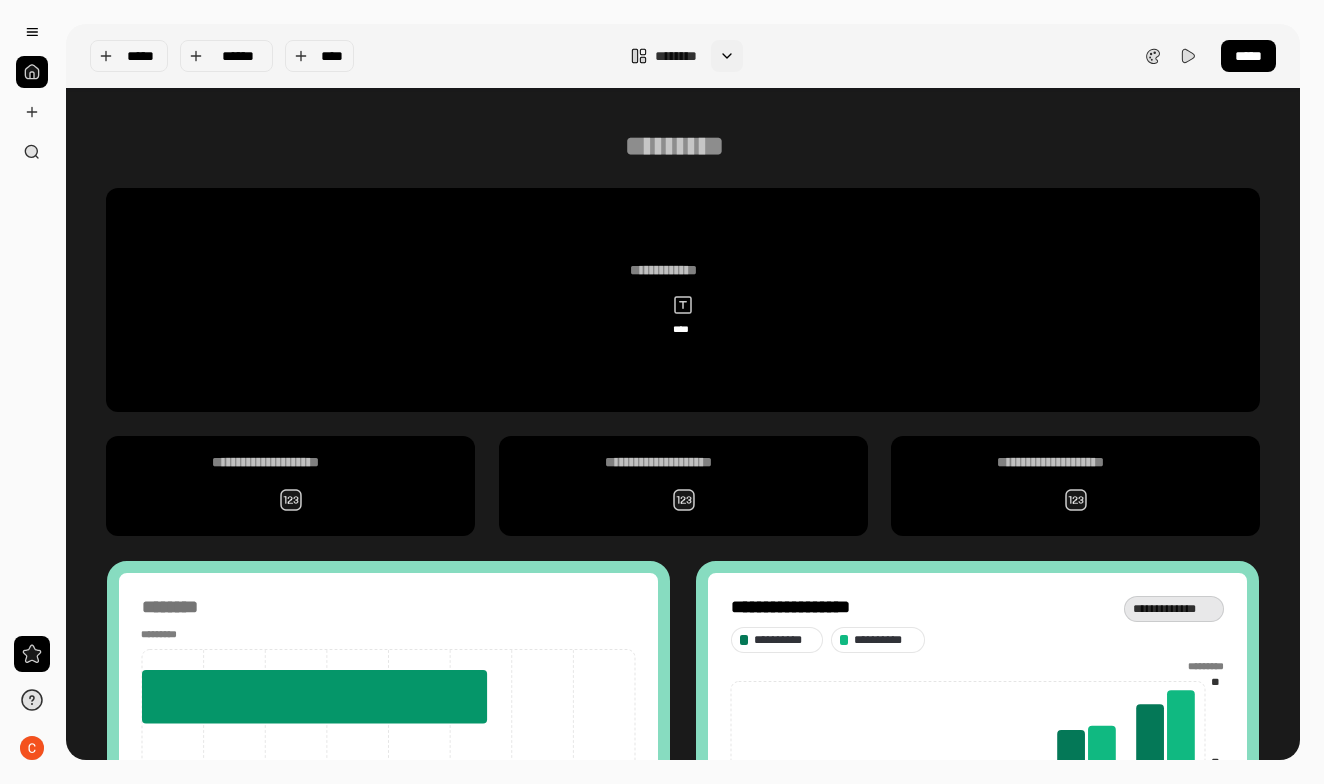 click at bounding box center [727, 56] 